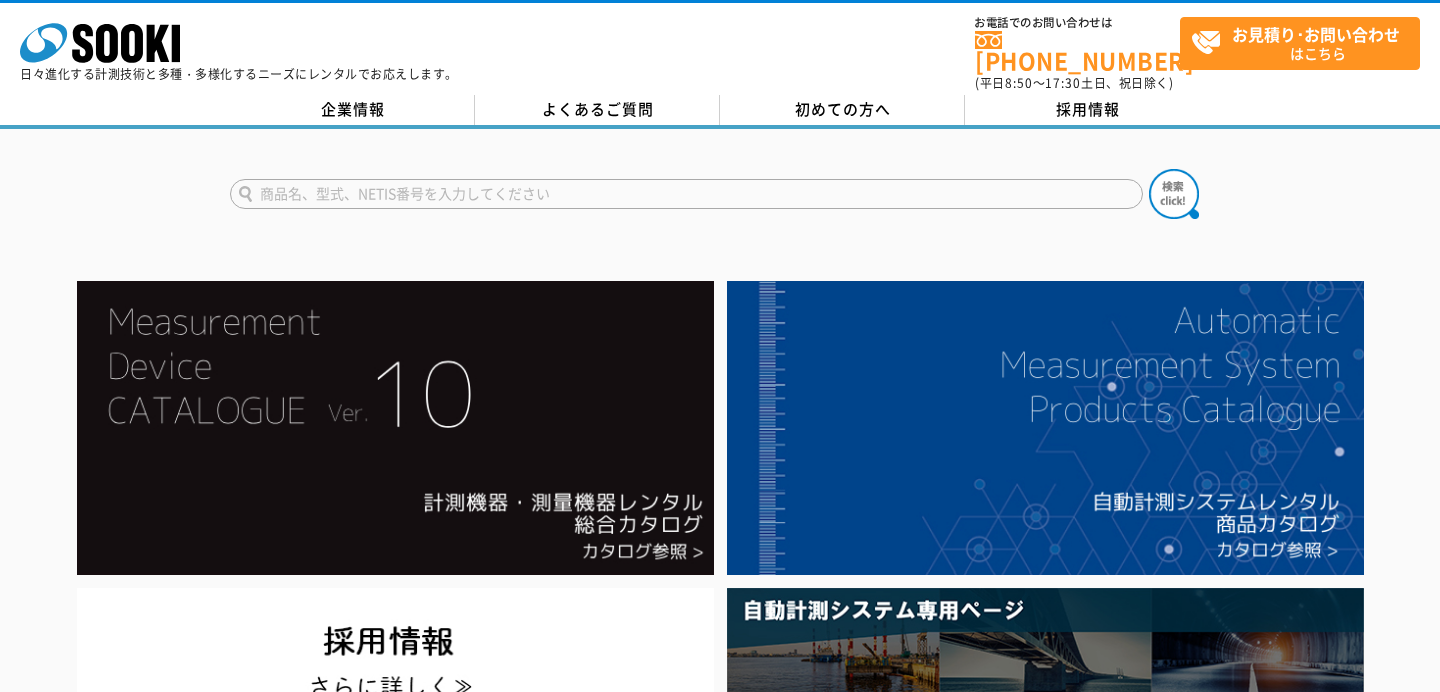 scroll, scrollTop: 0, scrollLeft: 0, axis: both 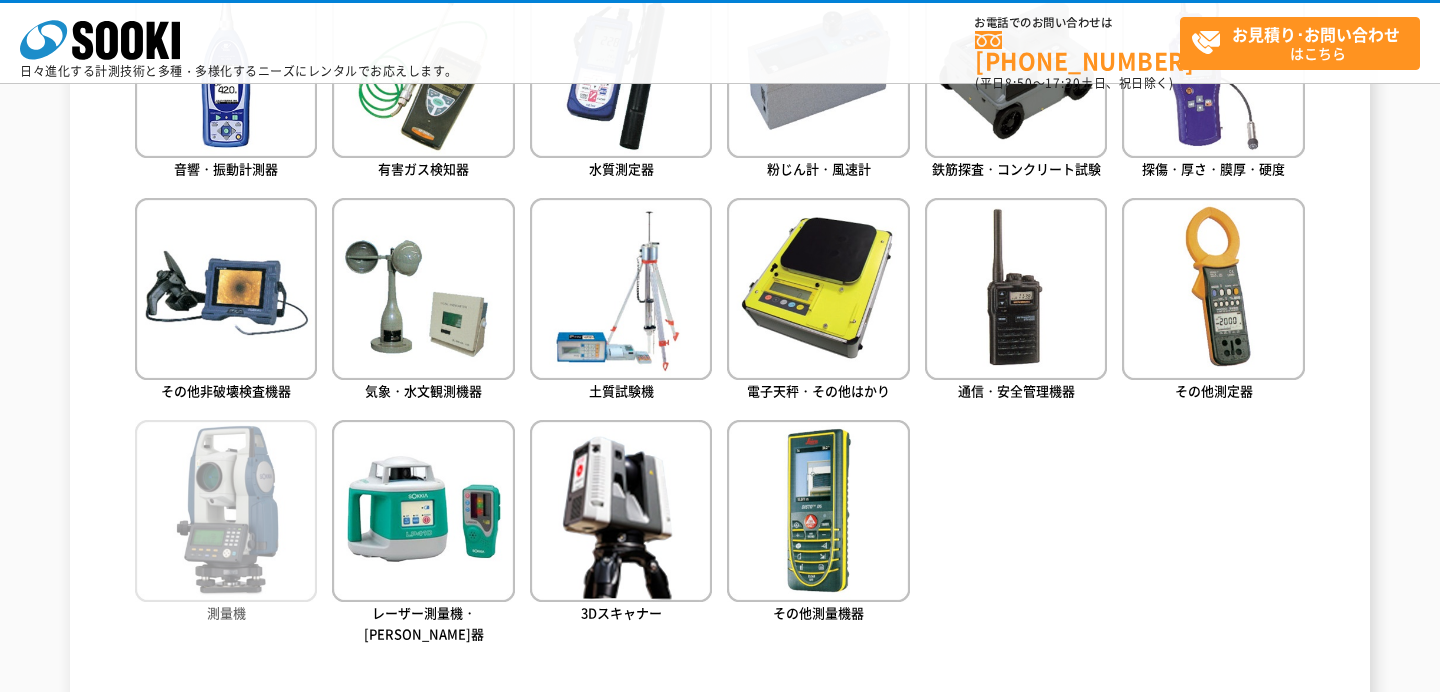 click at bounding box center [226, 511] 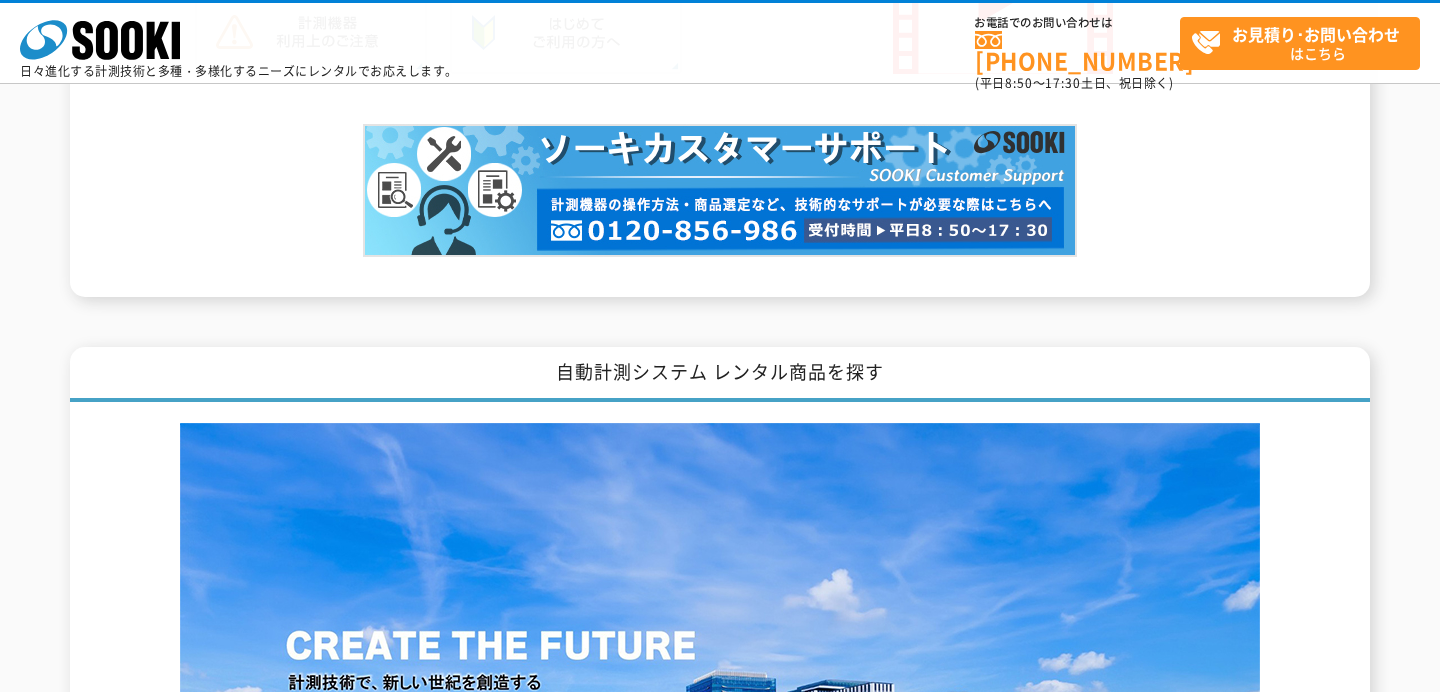 scroll, scrollTop: 2294, scrollLeft: 0, axis: vertical 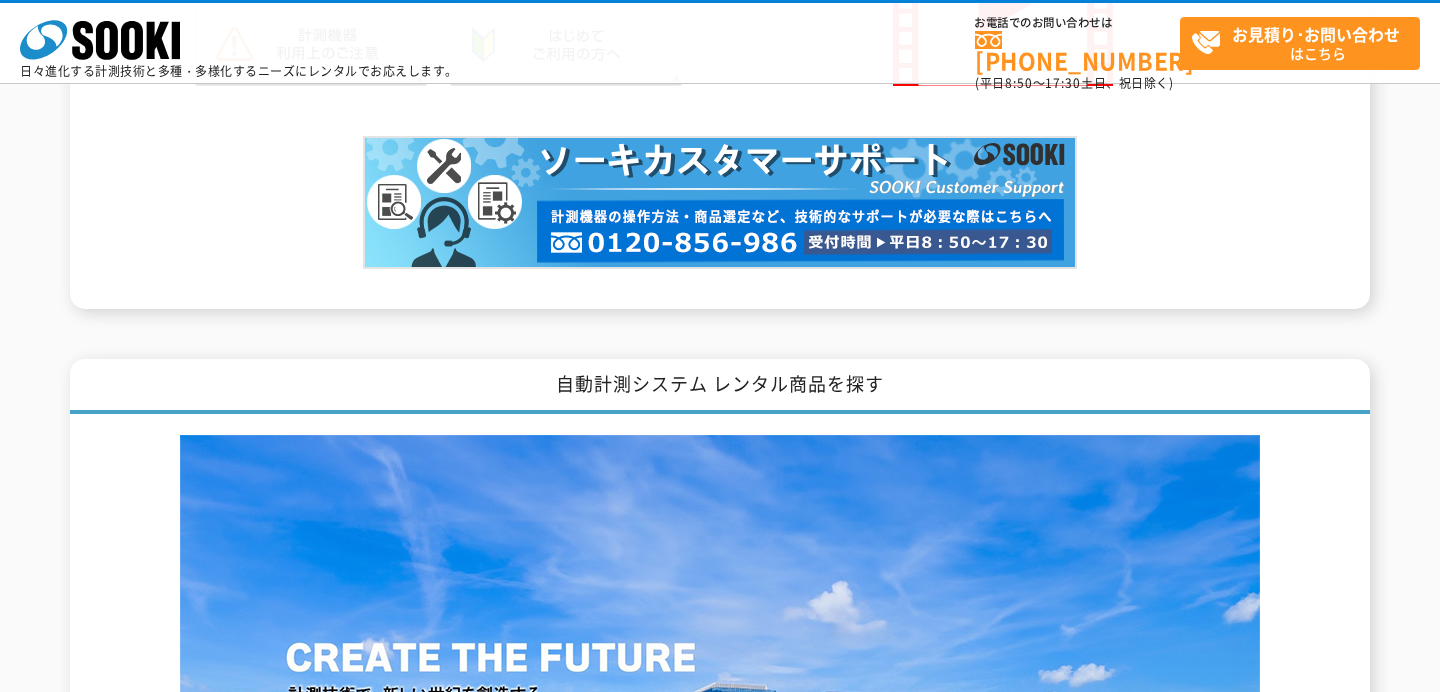 click on "自動計測システム レンタル商品を探す" at bounding box center (720, -1384) 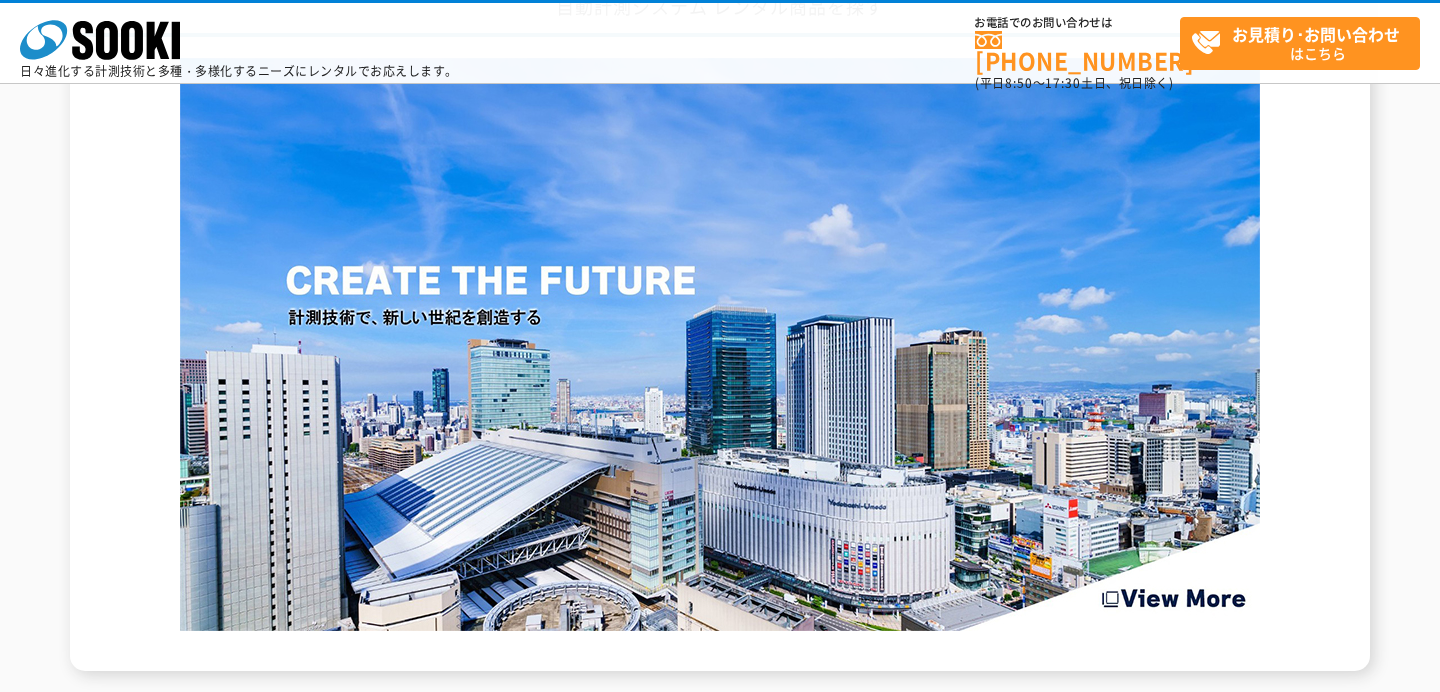scroll, scrollTop: 2670, scrollLeft: 0, axis: vertical 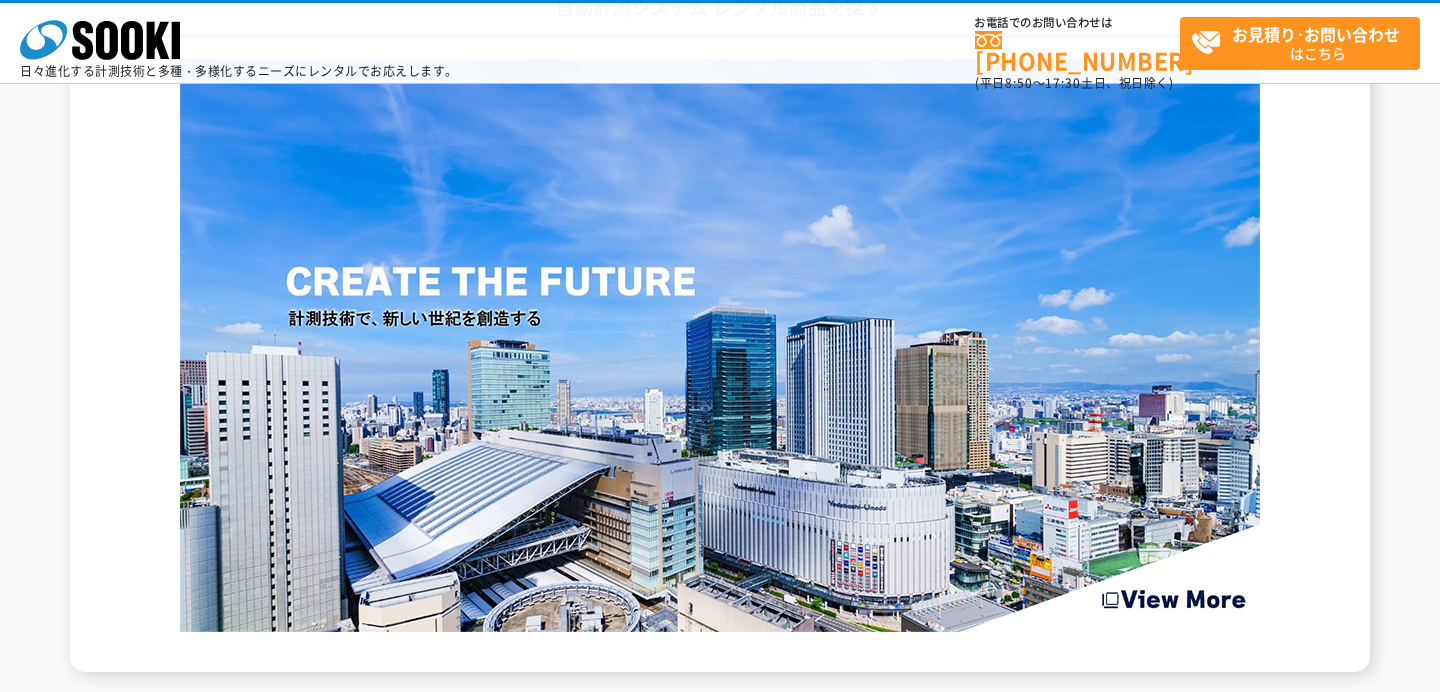 click at bounding box center [720, 345] 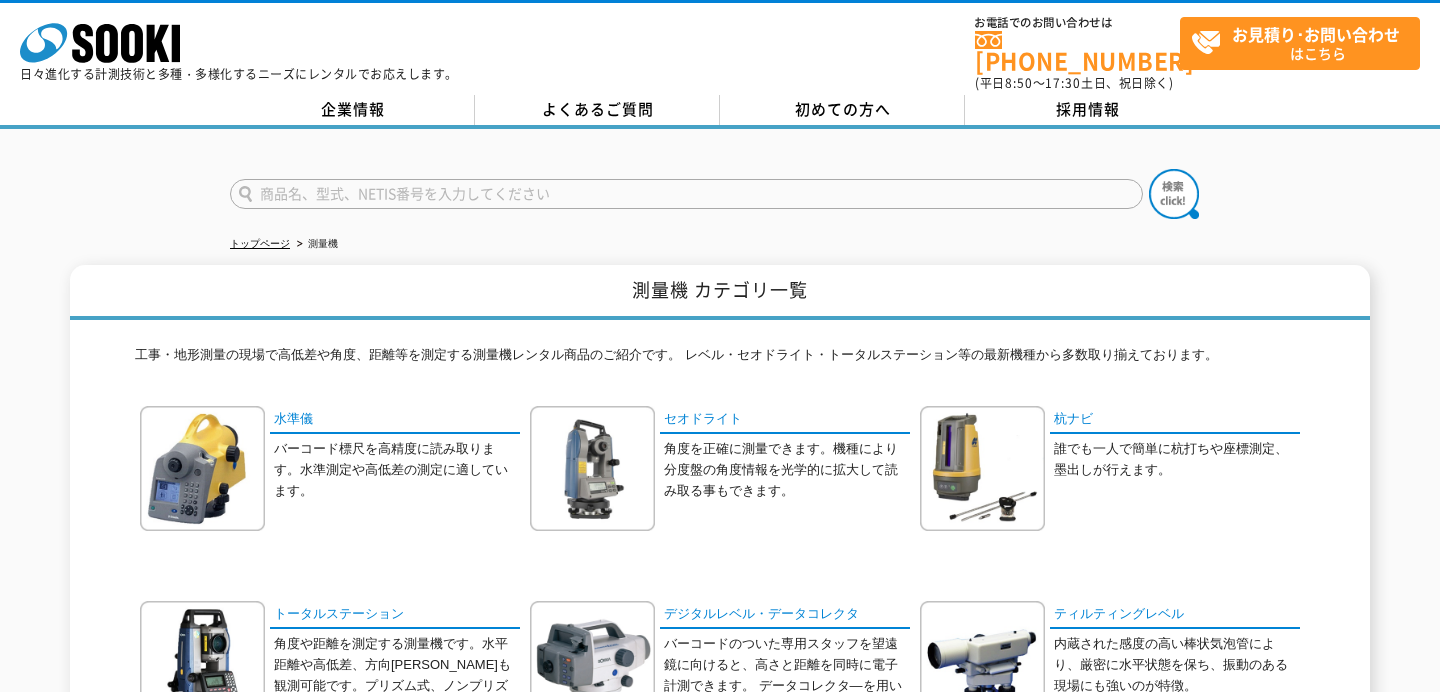 scroll, scrollTop: 0, scrollLeft: 0, axis: both 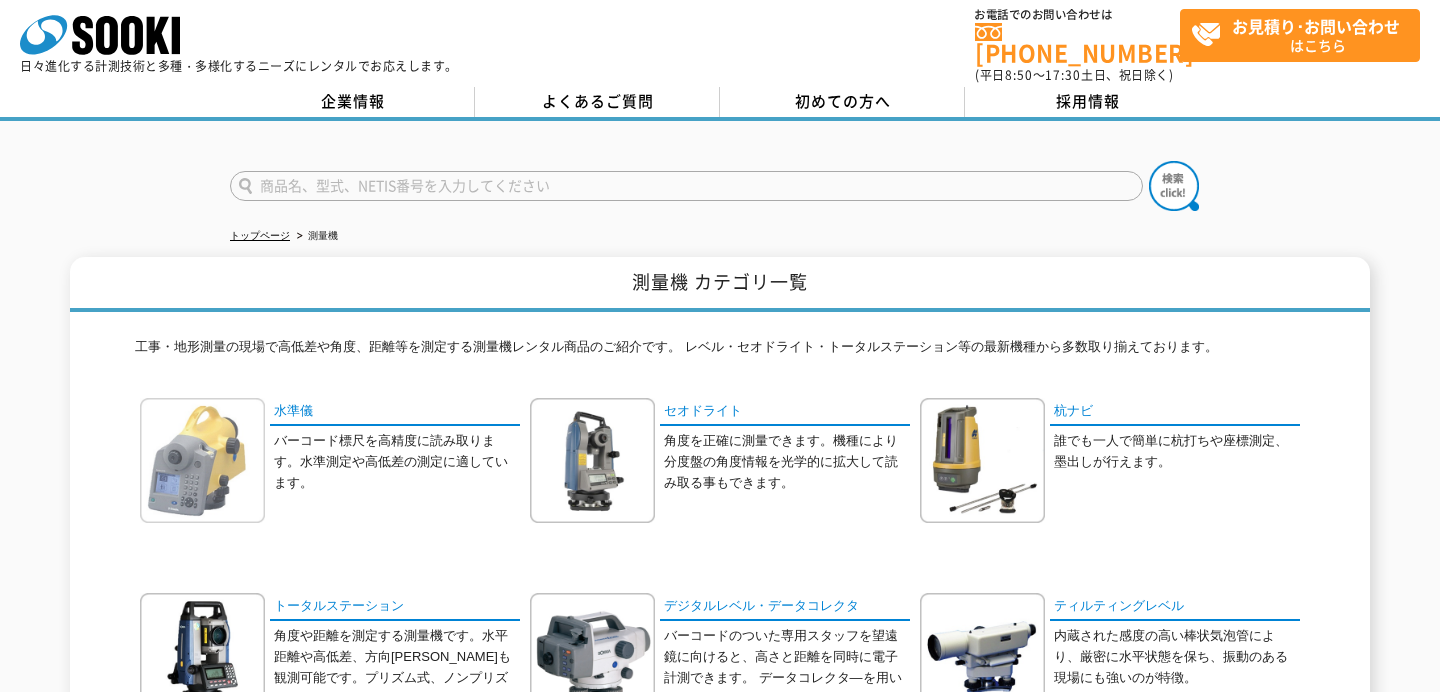 click at bounding box center [202, 460] 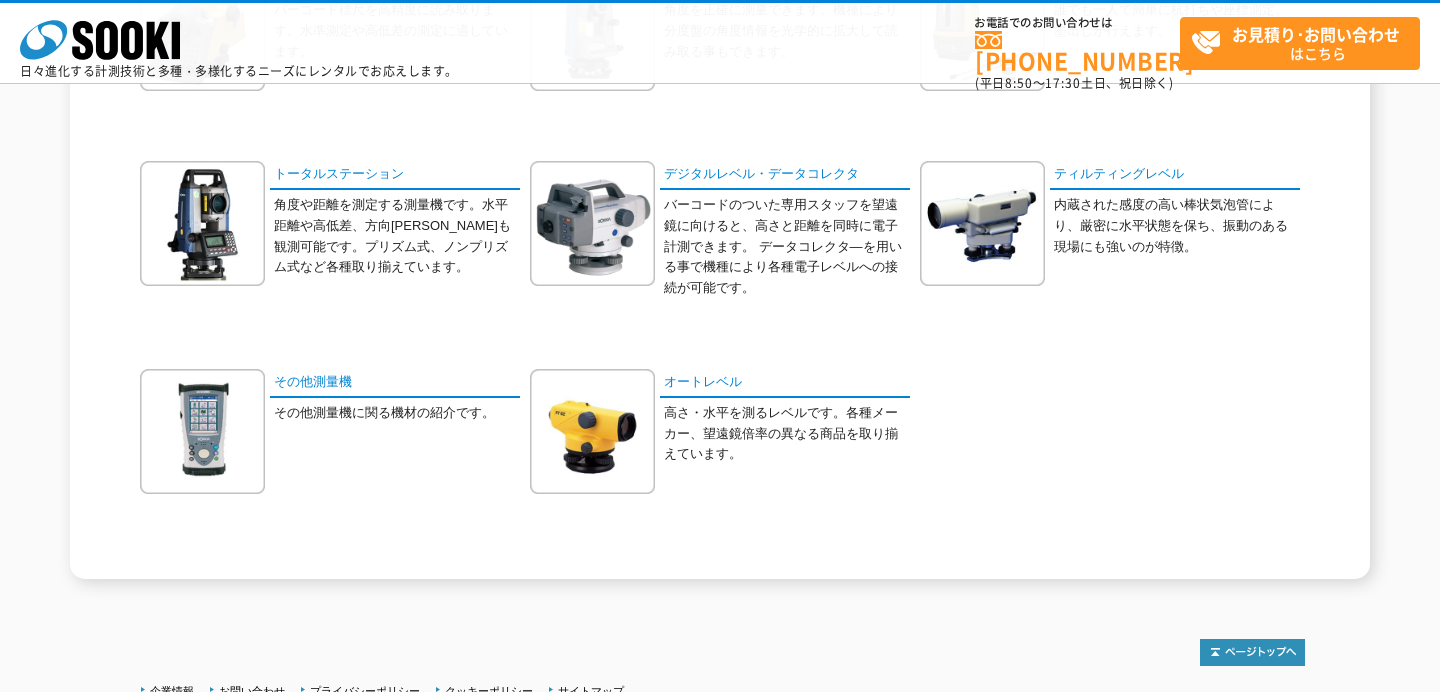 scroll, scrollTop: 0, scrollLeft: 0, axis: both 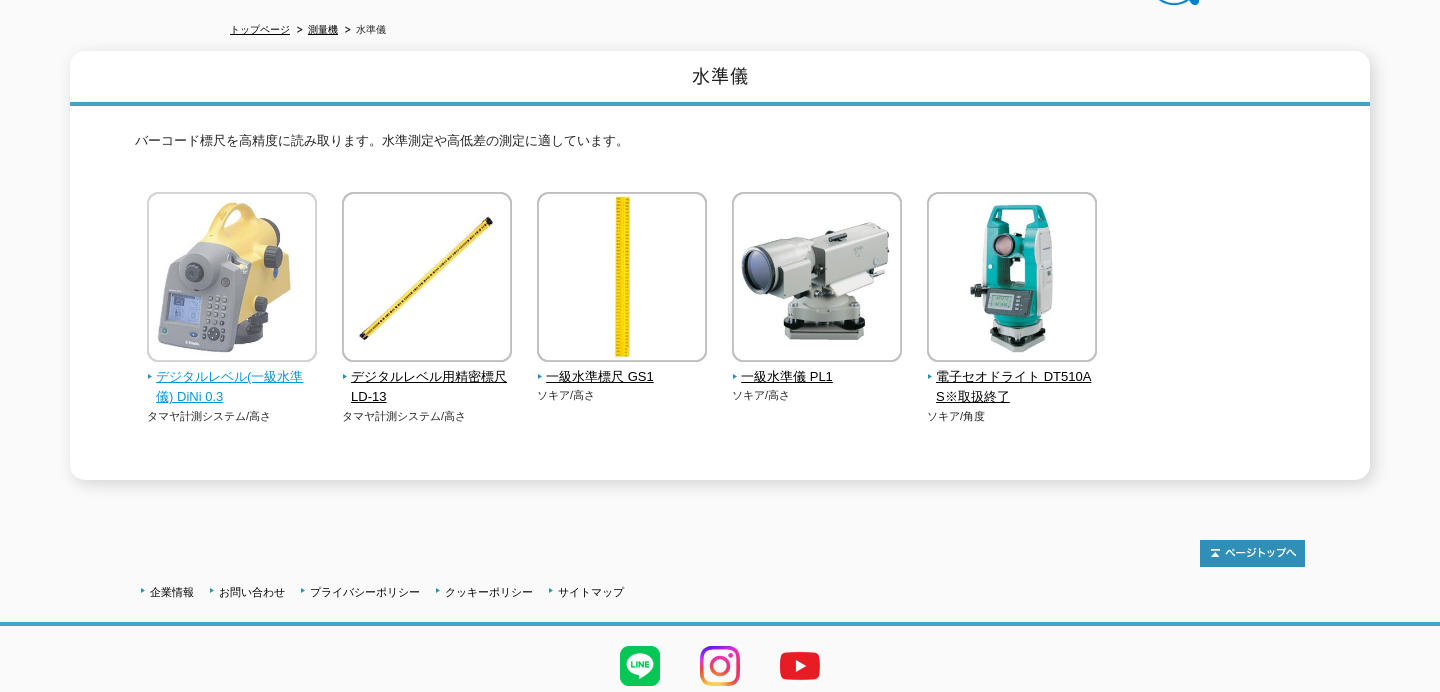 click at bounding box center (232, 279) 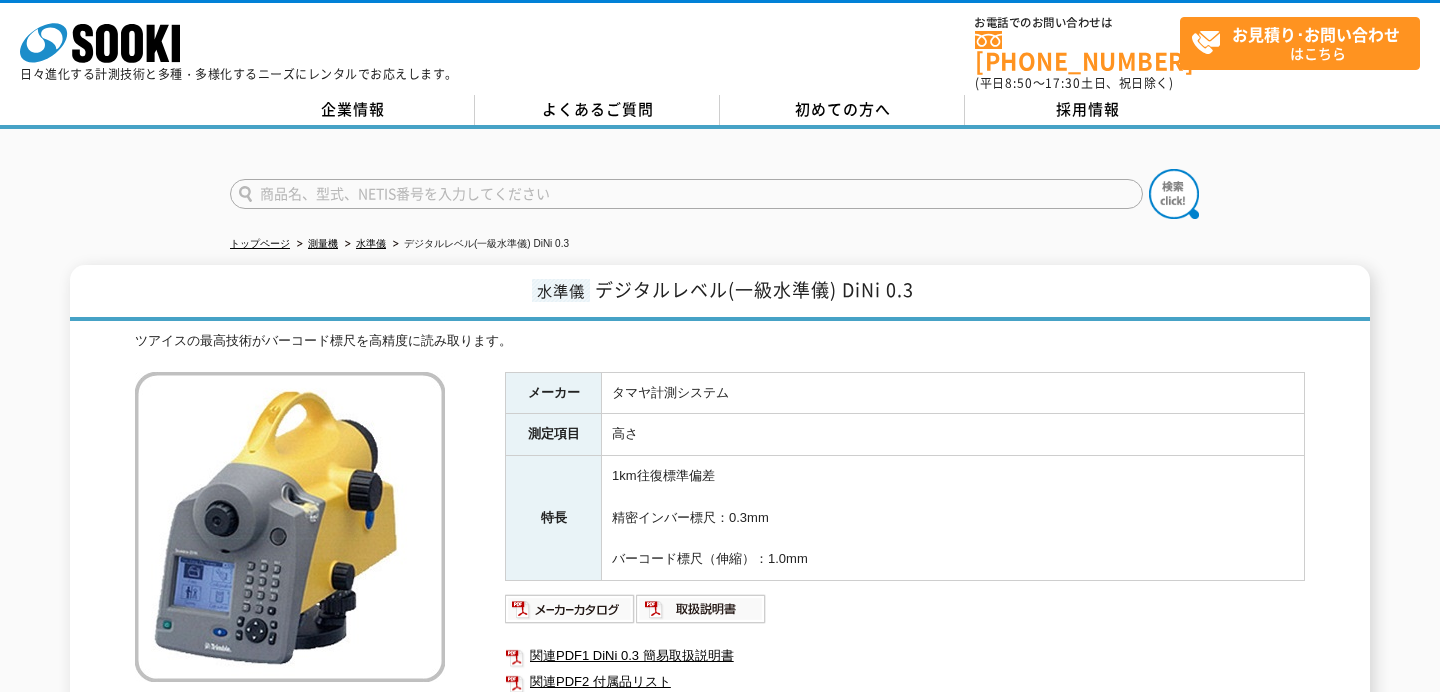 scroll, scrollTop: 0, scrollLeft: 0, axis: both 